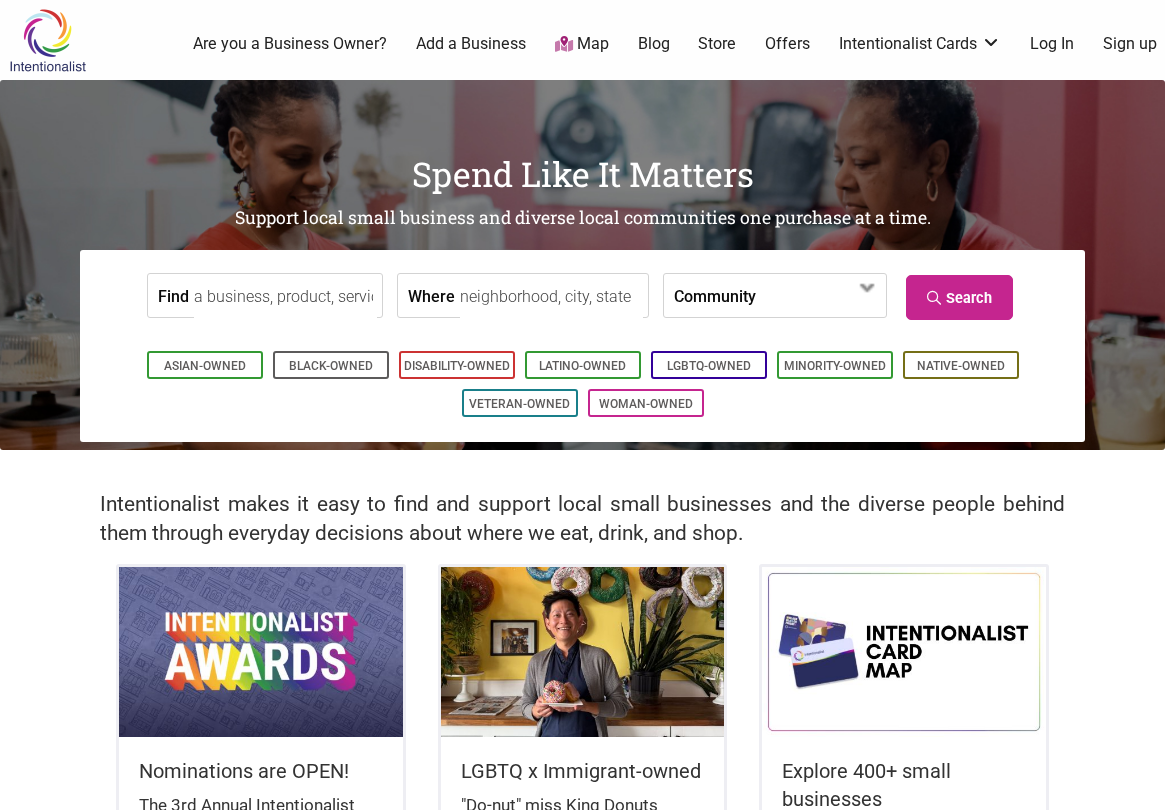 scroll, scrollTop: 0, scrollLeft: 0, axis: both 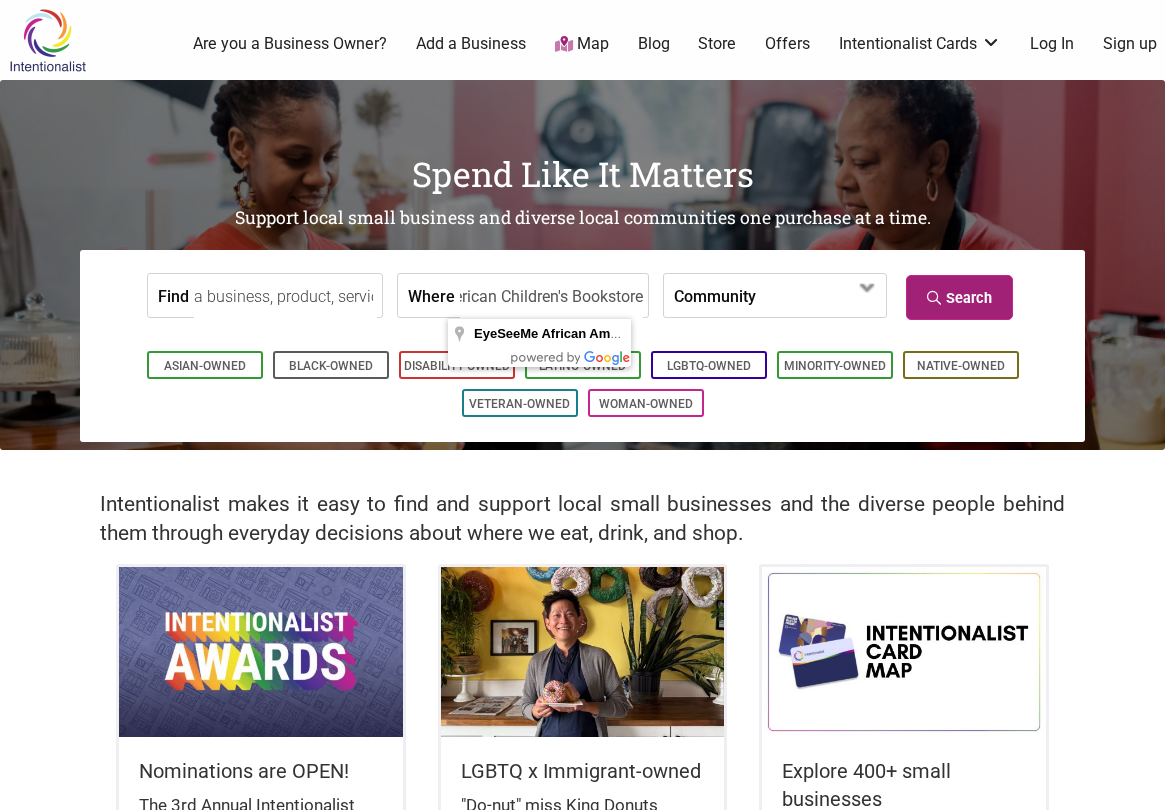 type on "EyeSeeMe African American Children's Bookstore" 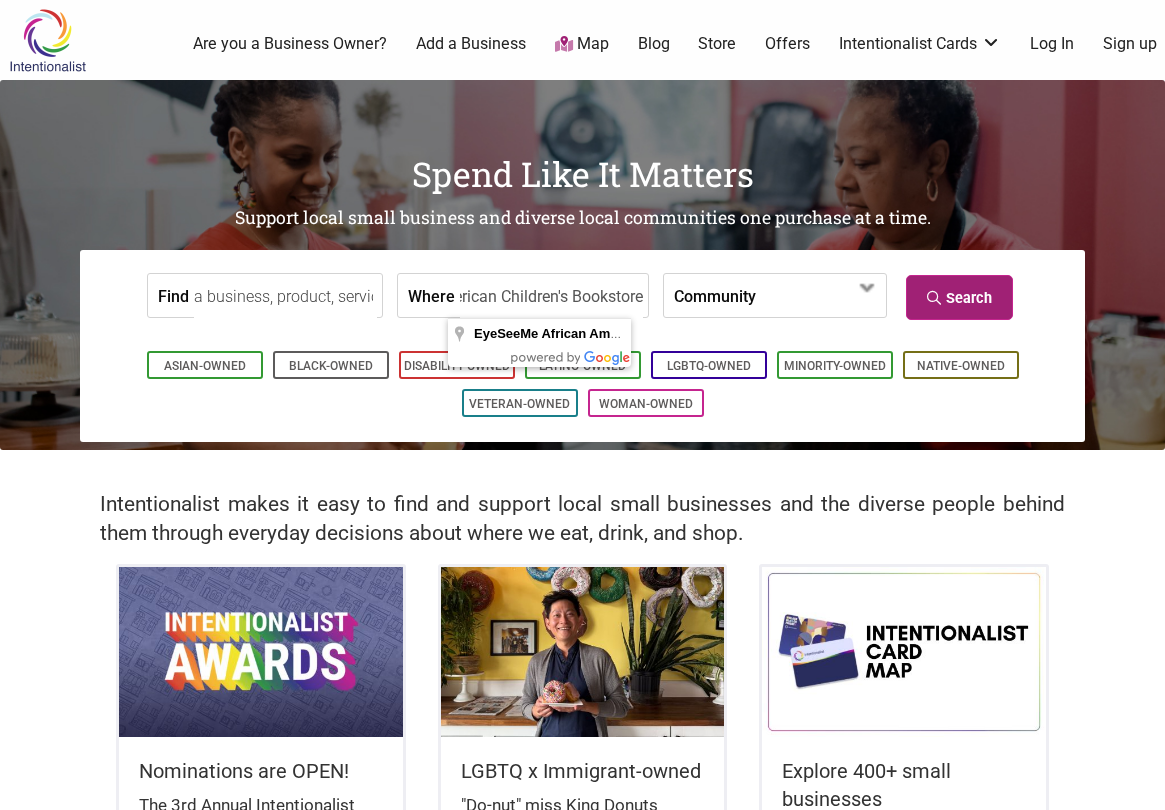click on "Search" at bounding box center [959, 297] 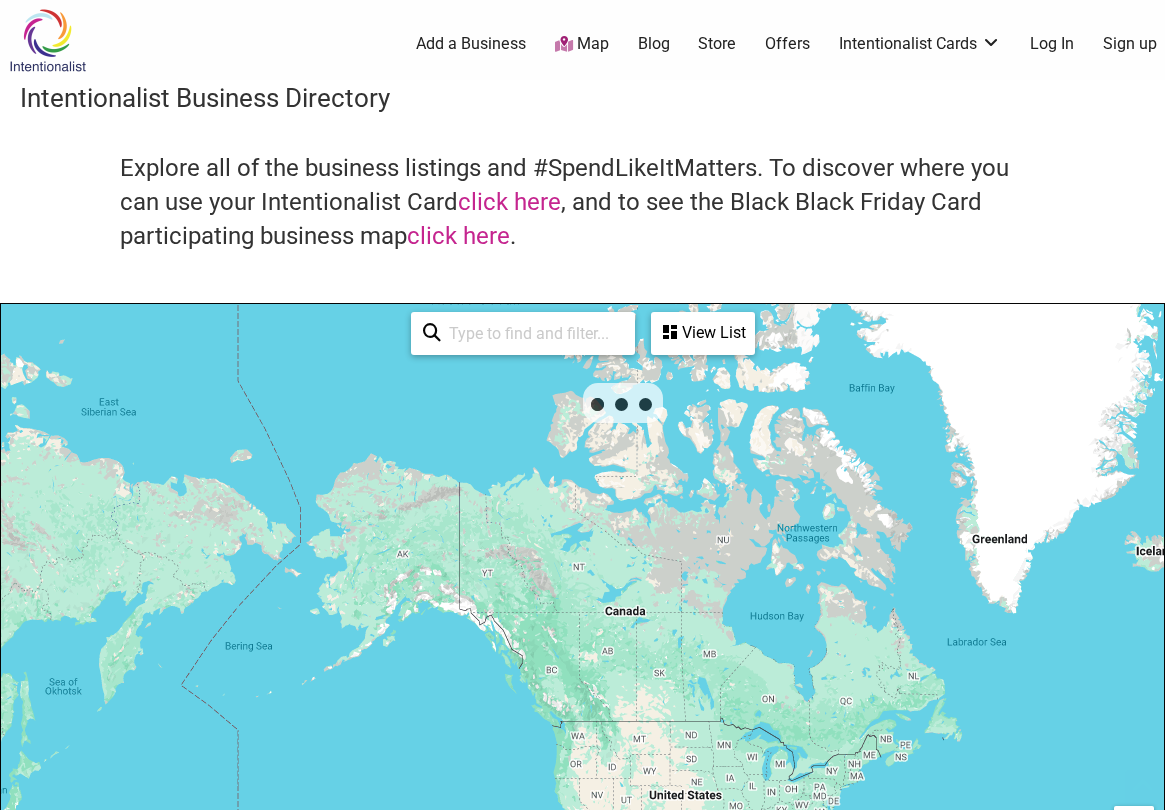 scroll, scrollTop: 500, scrollLeft: 0, axis: vertical 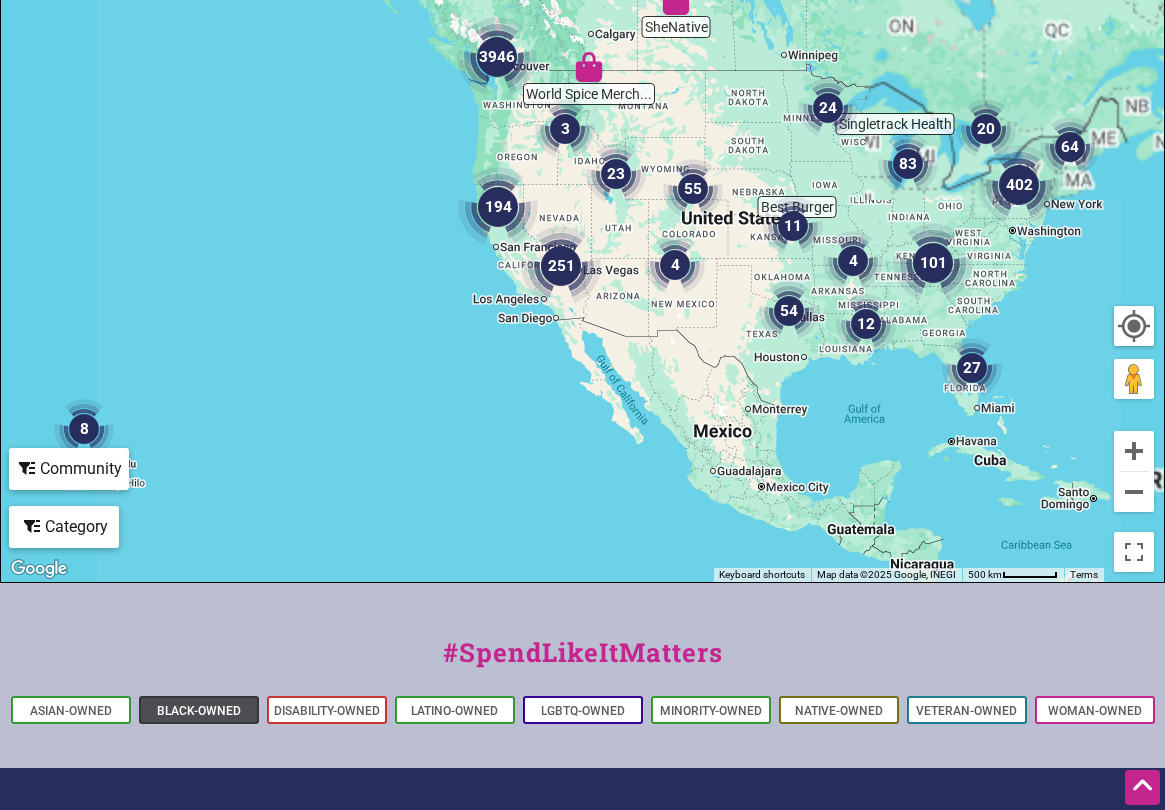 click on "Black-Owned" at bounding box center (199, 711) 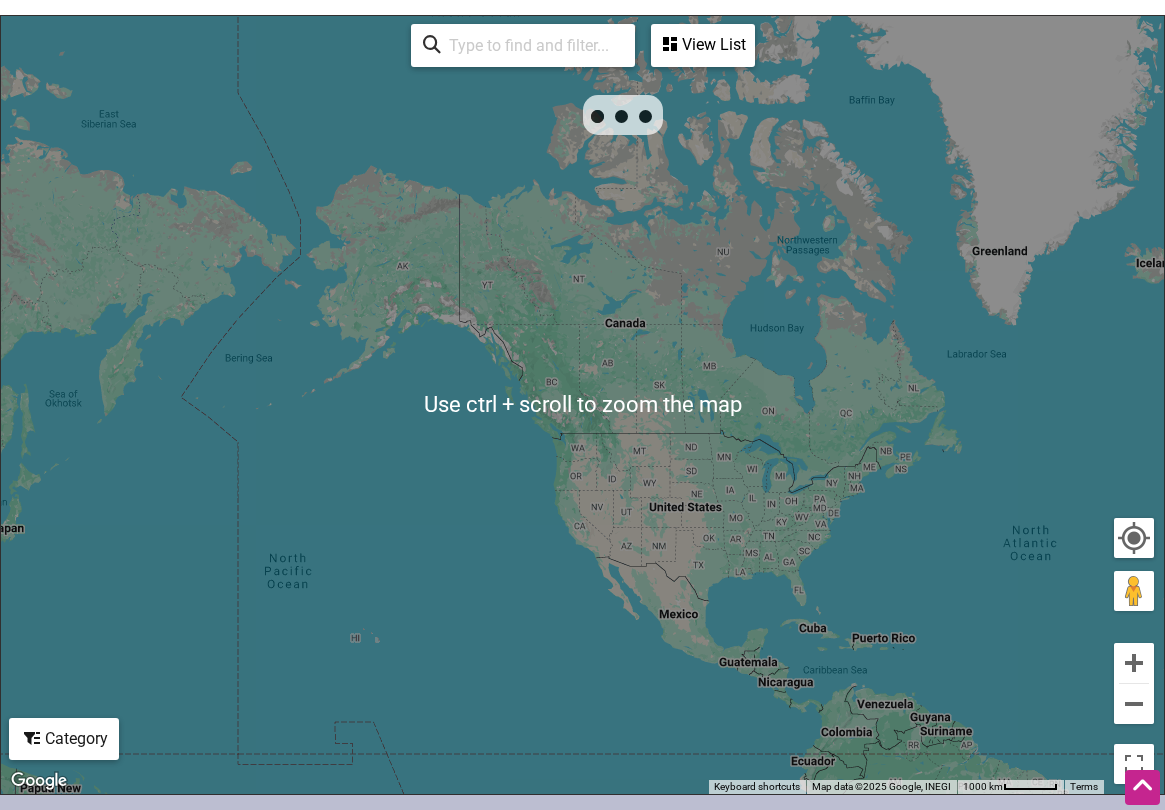 scroll, scrollTop: 961, scrollLeft: 0, axis: vertical 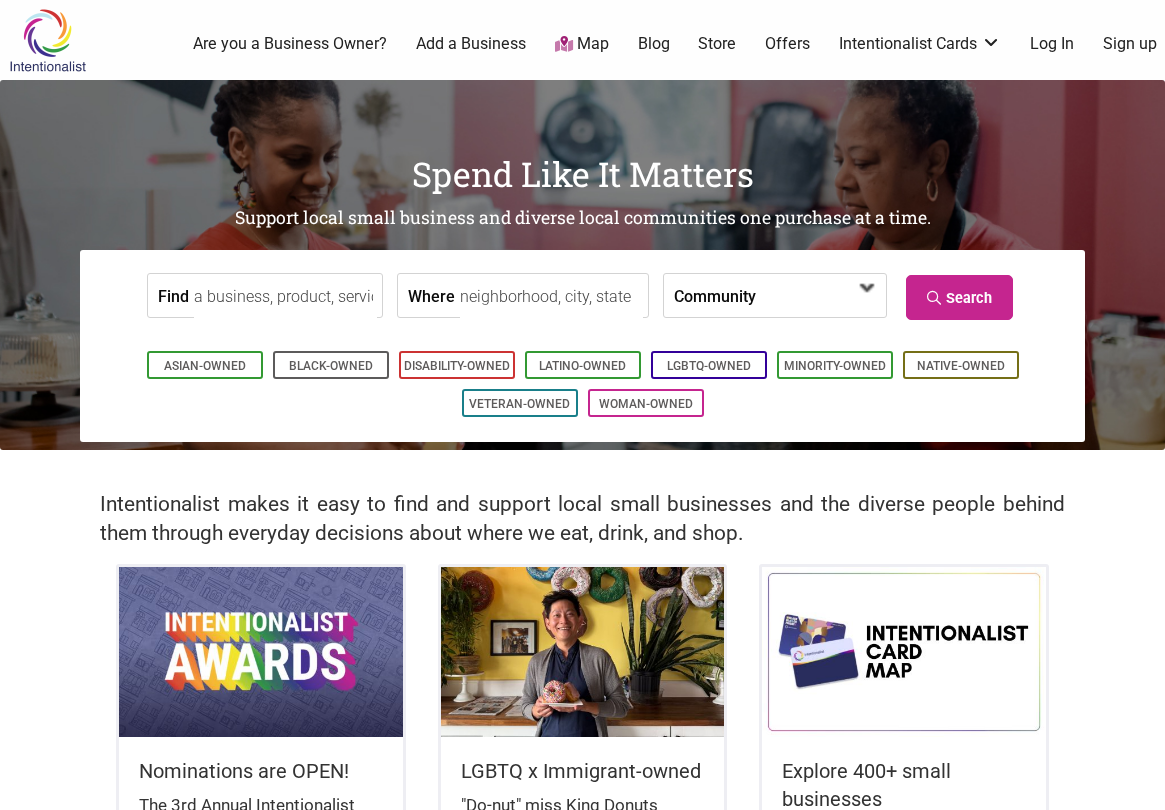click at bounding box center [813, 297] 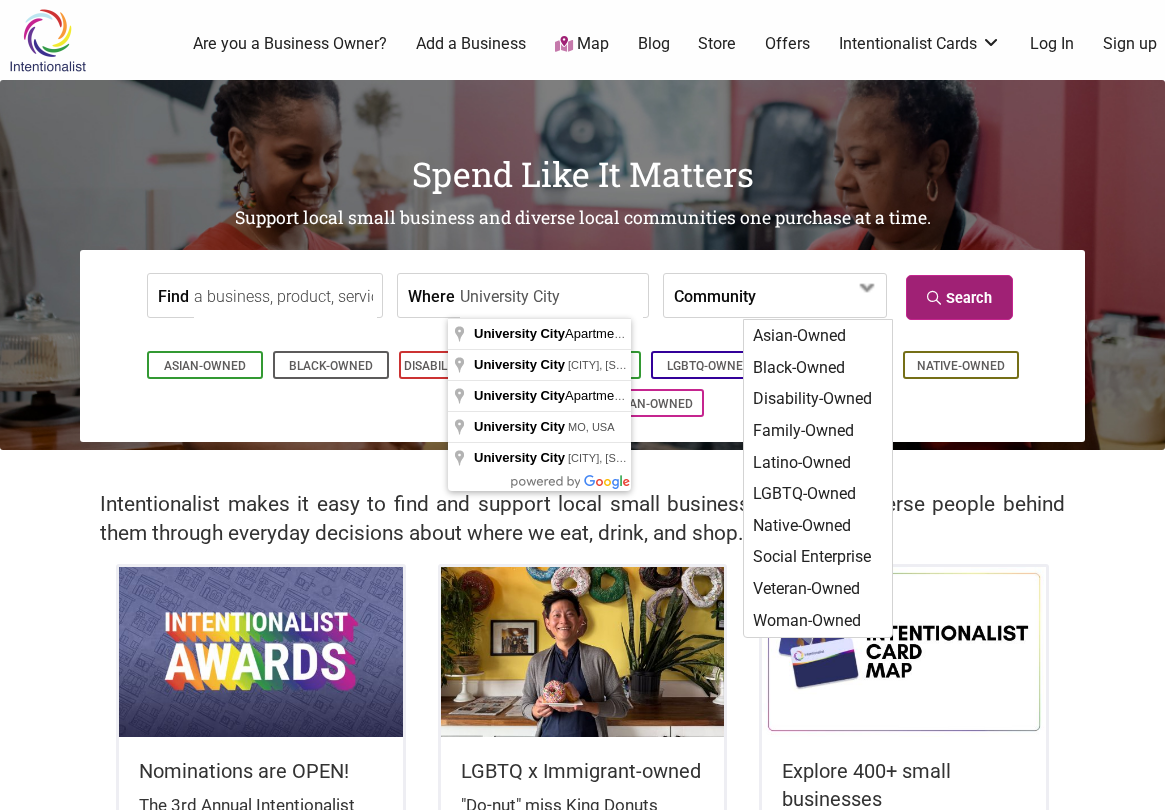 type on "University City" 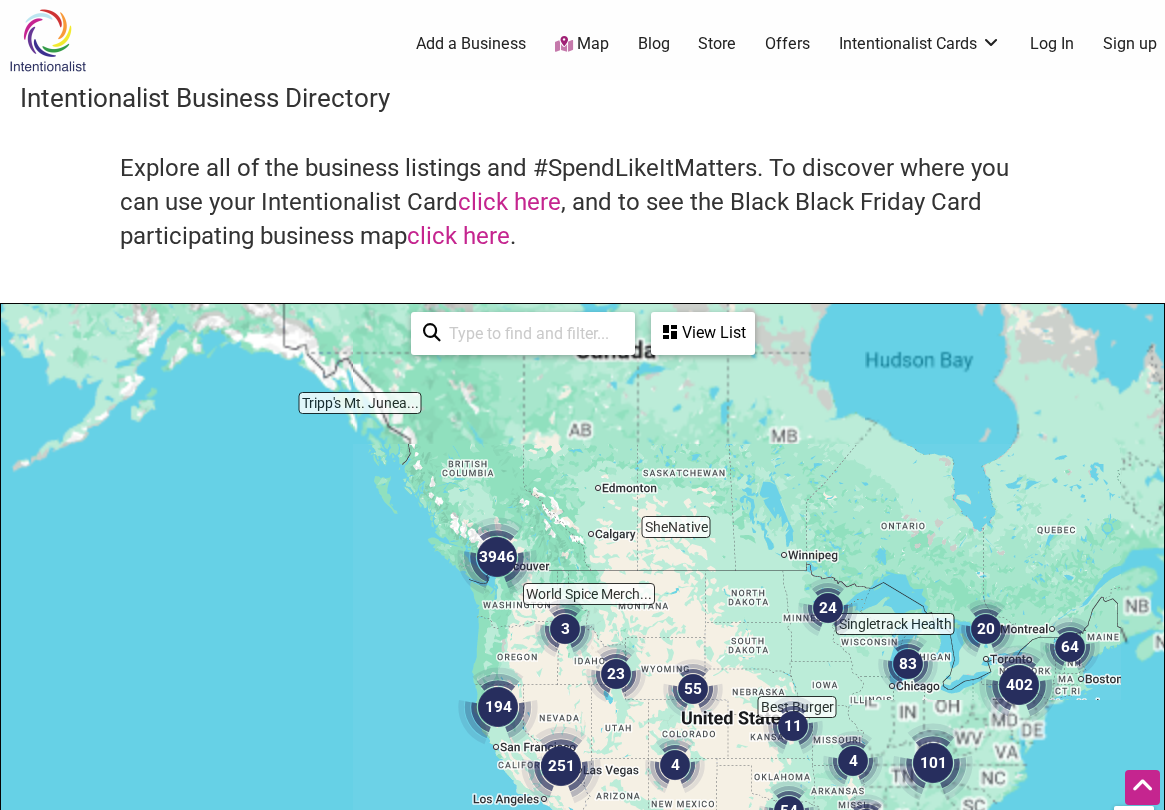 scroll, scrollTop: 500, scrollLeft: 0, axis: vertical 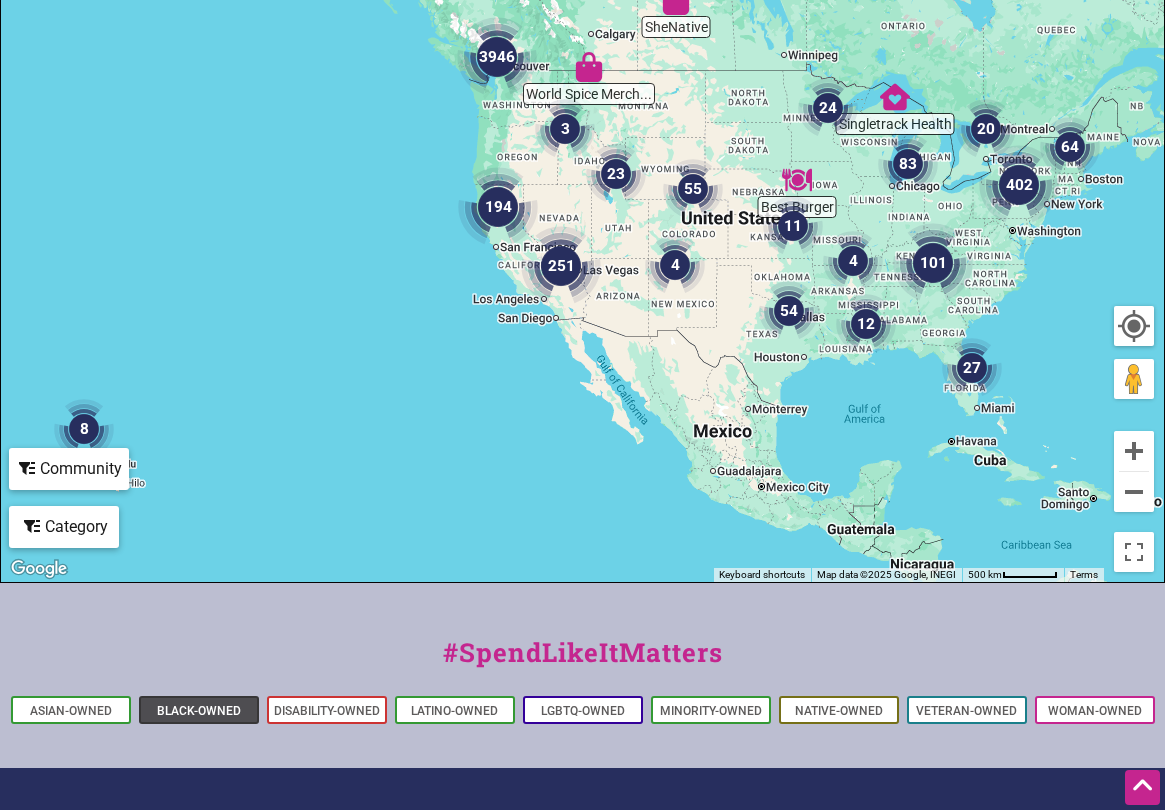 click on "Black-Owned" at bounding box center [199, 711] 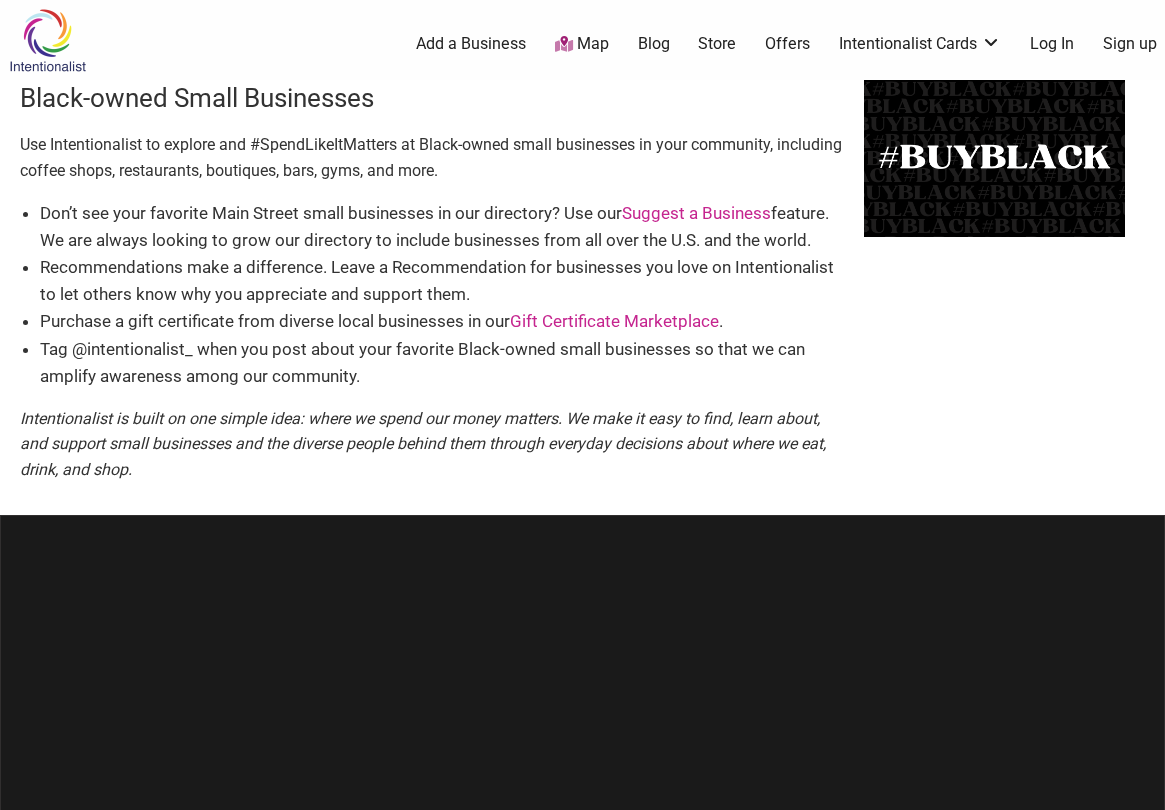scroll, scrollTop: 0, scrollLeft: 0, axis: both 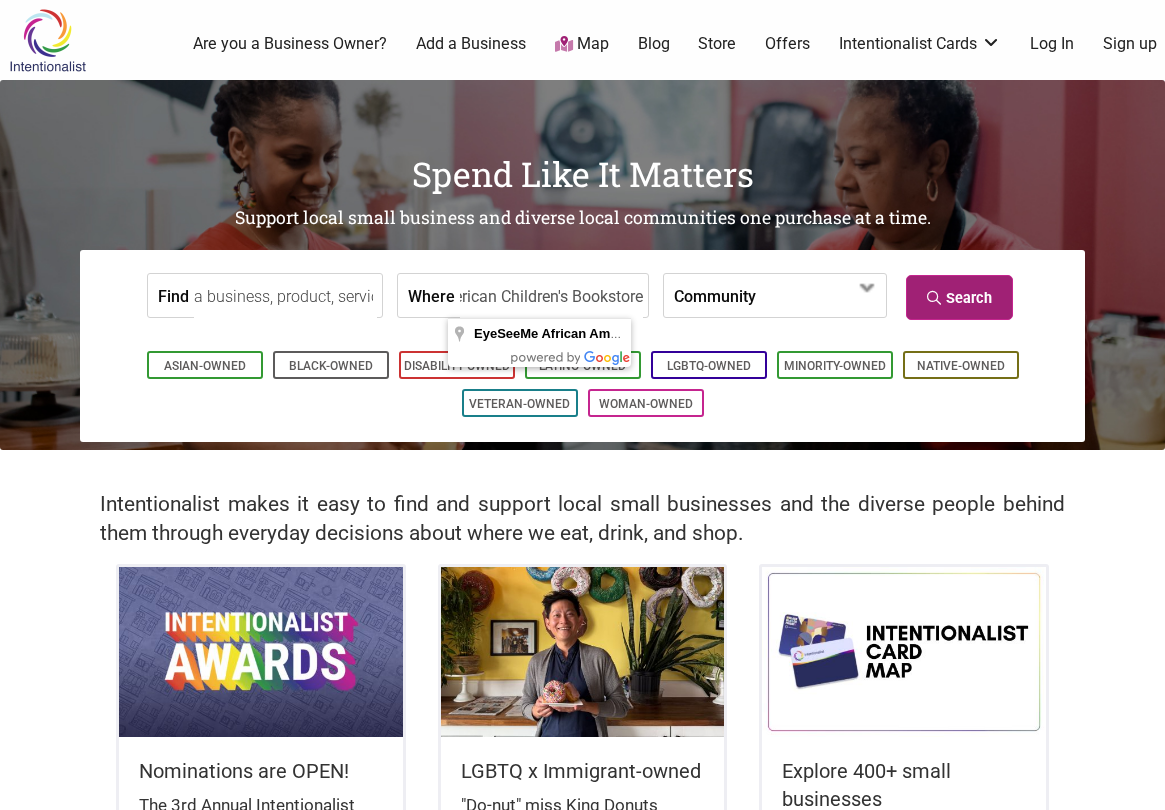 type on "EyeSeeMe African American Children's Bookstore" 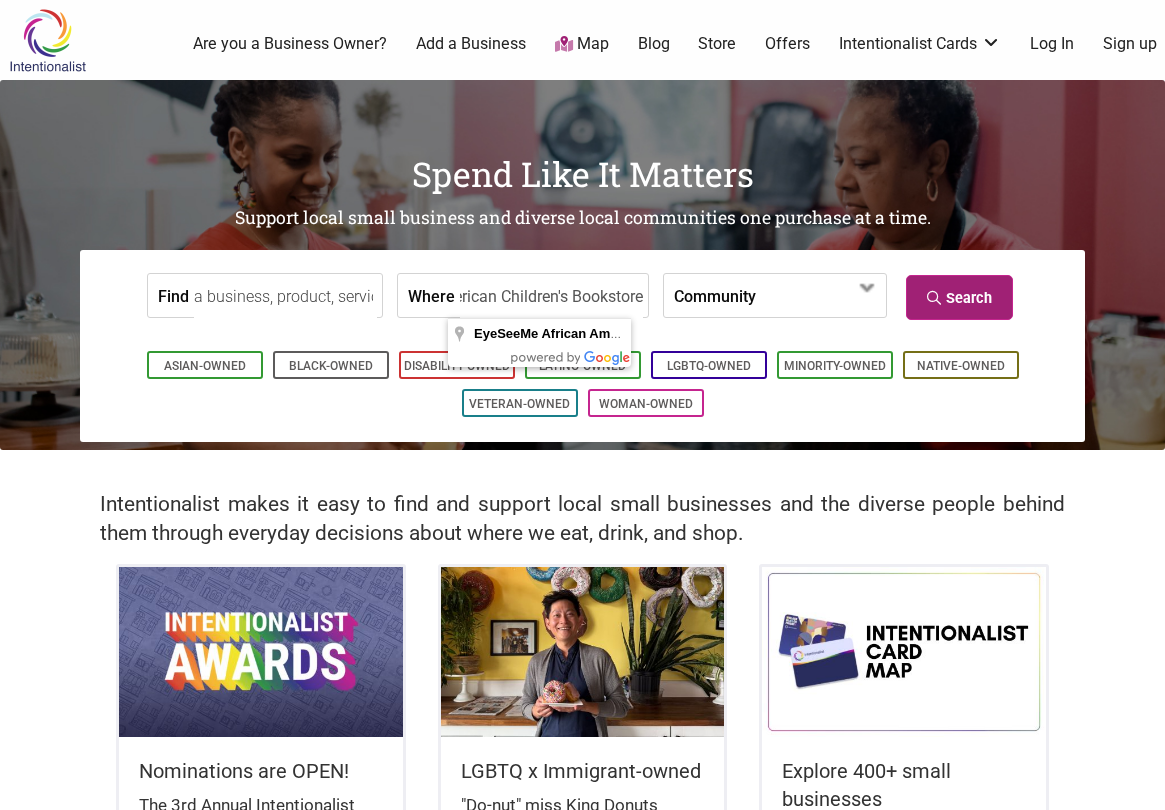 click on "Search" at bounding box center [959, 297] 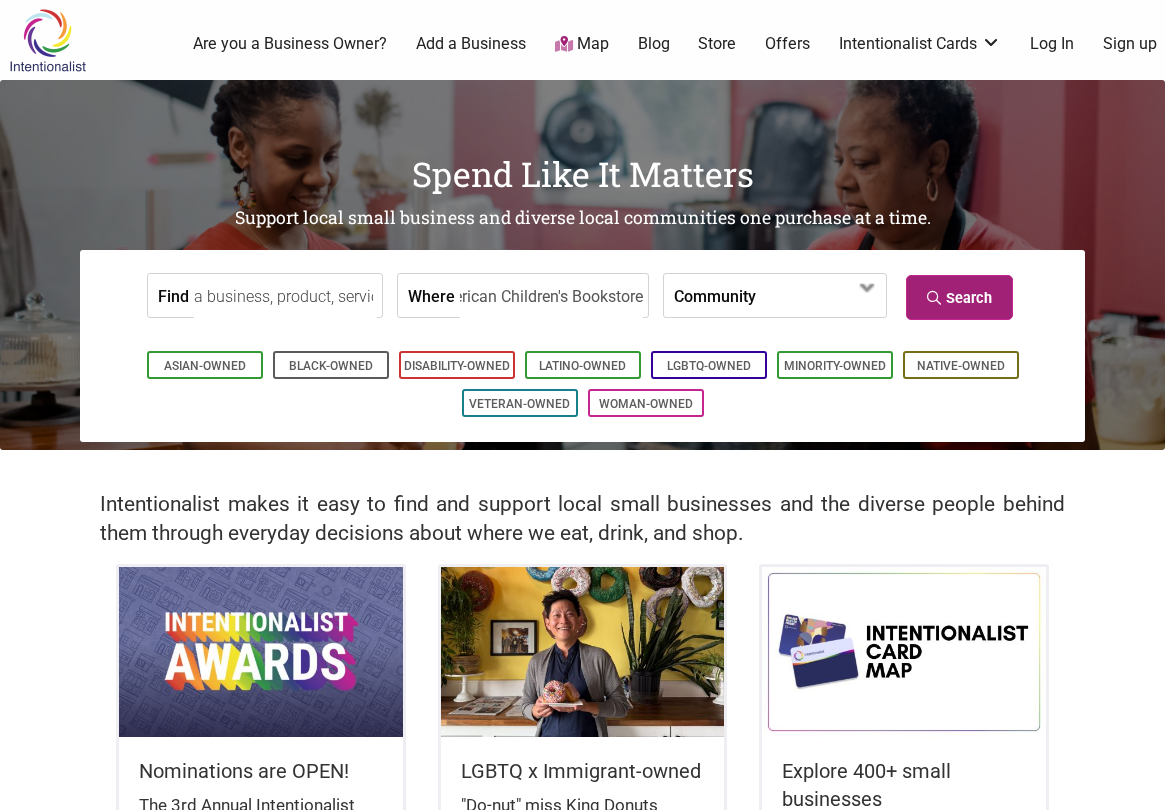 scroll, scrollTop: 0, scrollLeft: 0, axis: both 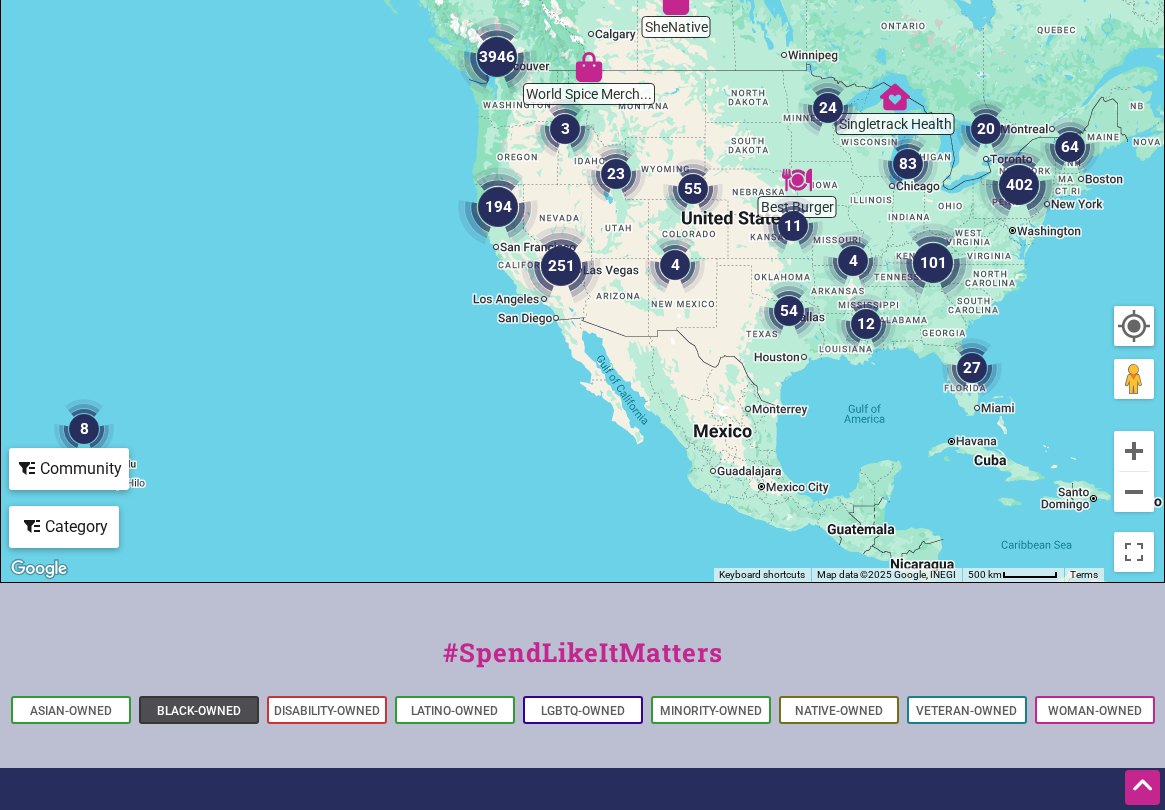 click on "Black-Owned" at bounding box center (199, 711) 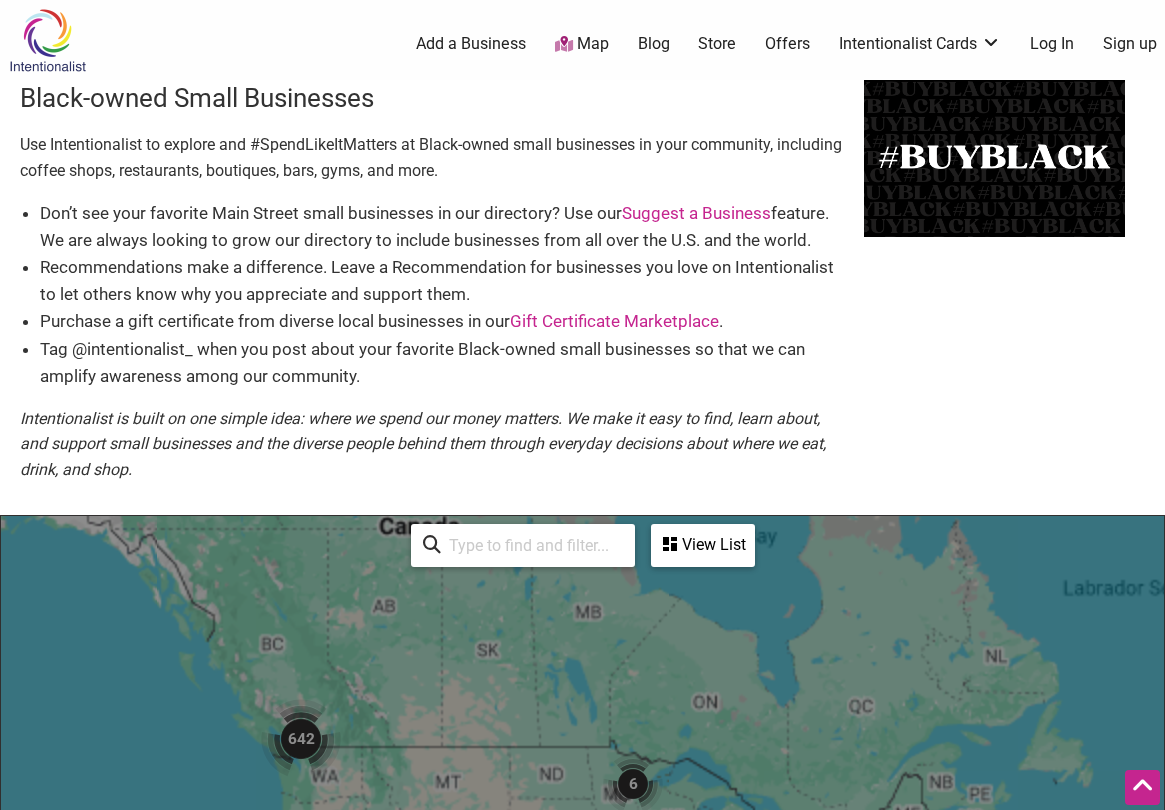 scroll, scrollTop: 500, scrollLeft: 0, axis: vertical 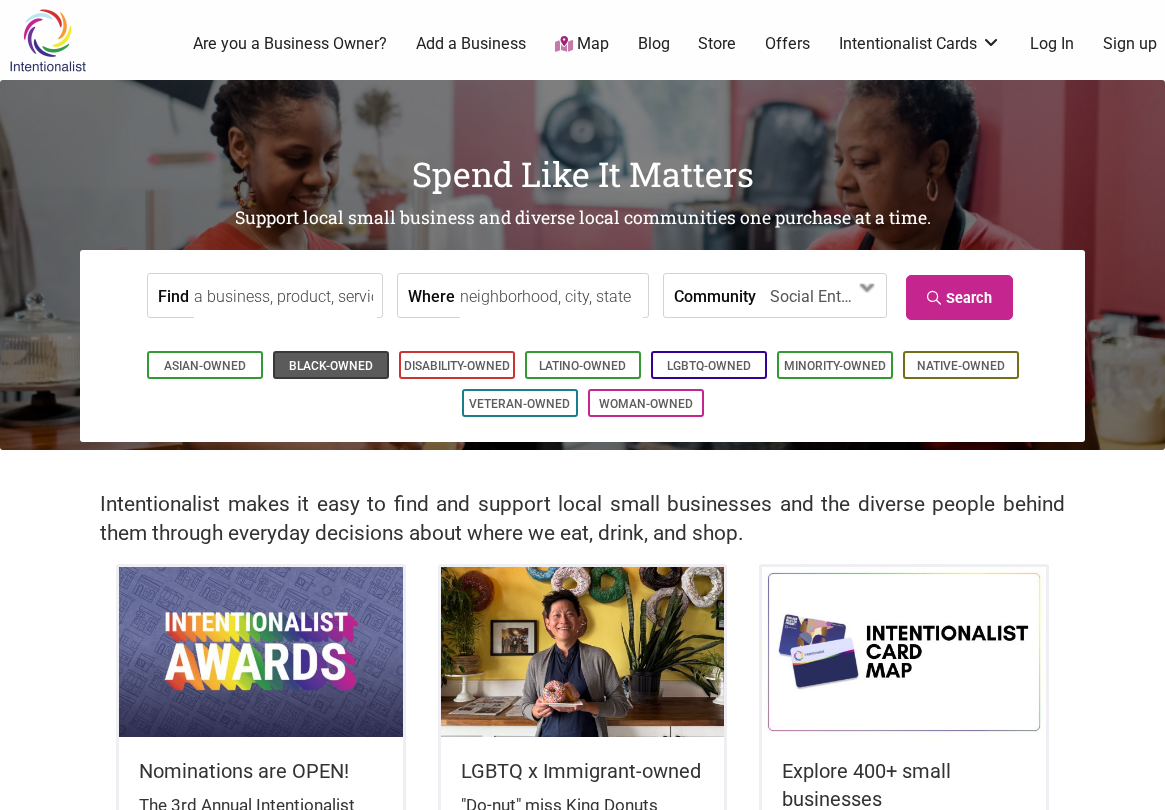 click on "Black-Owned" at bounding box center (331, 366) 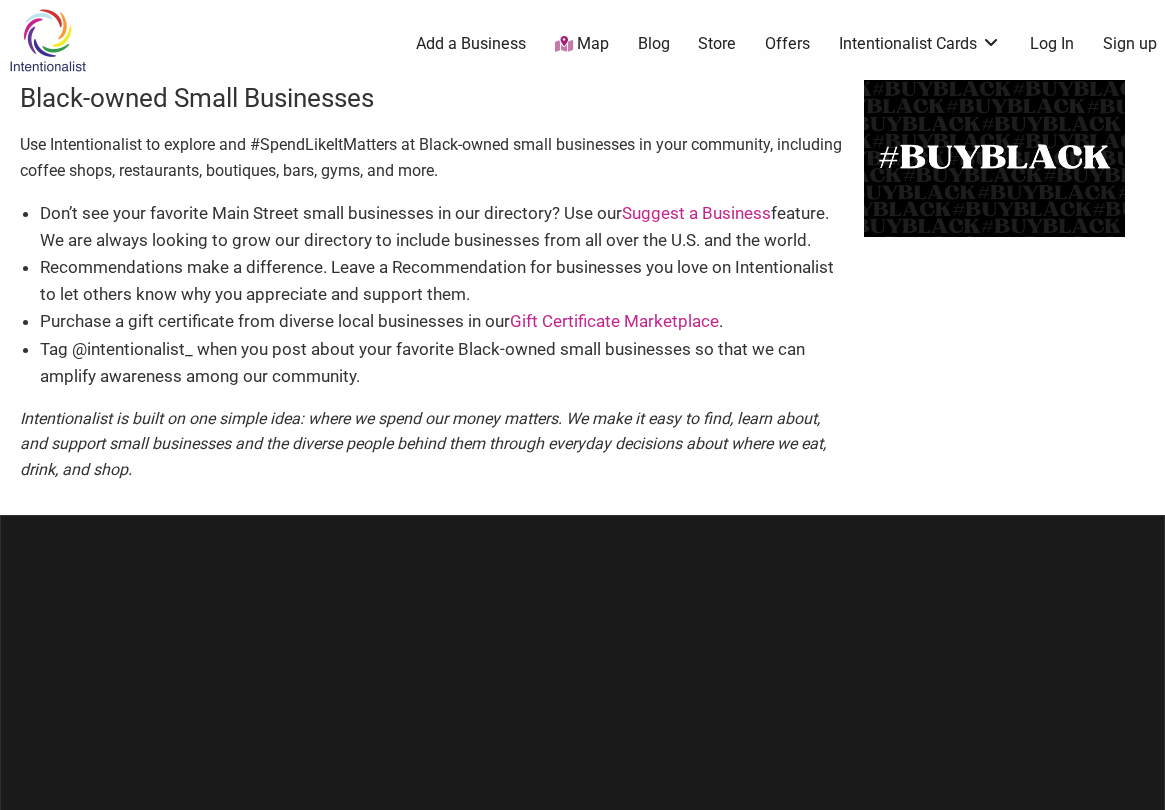 scroll, scrollTop: 0, scrollLeft: 0, axis: both 